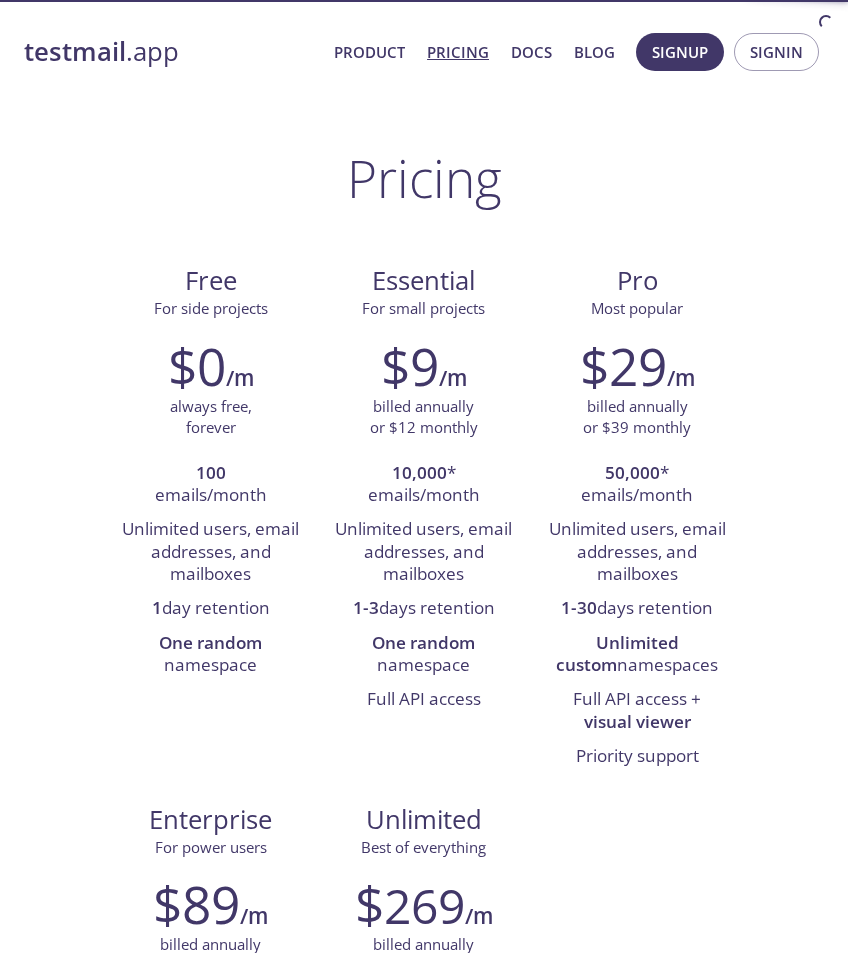 scroll, scrollTop: 0, scrollLeft: 0, axis: both 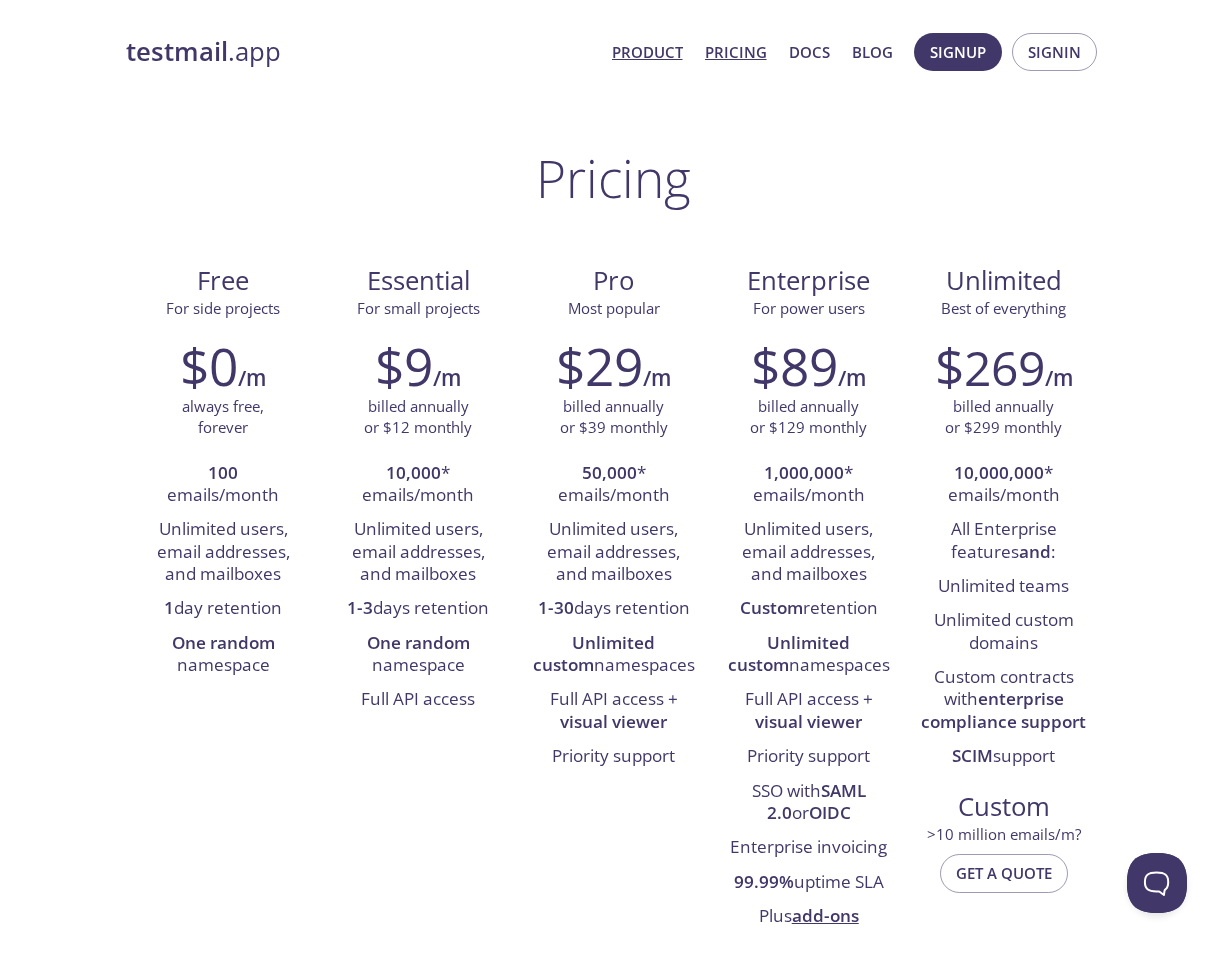 click on "Product" at bounding box center (647, 52) 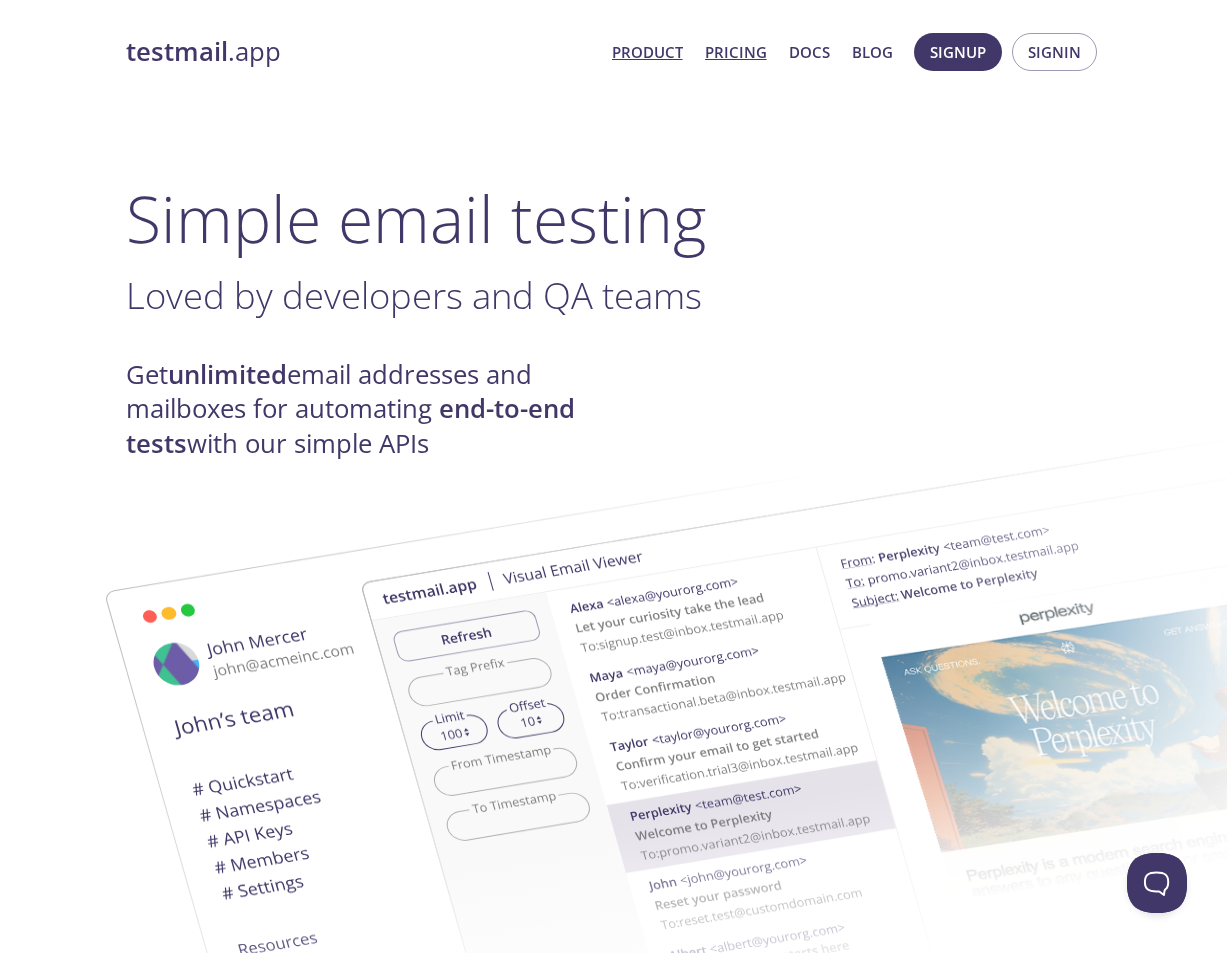 click on "Pricing" at bounding box center [736, 52] 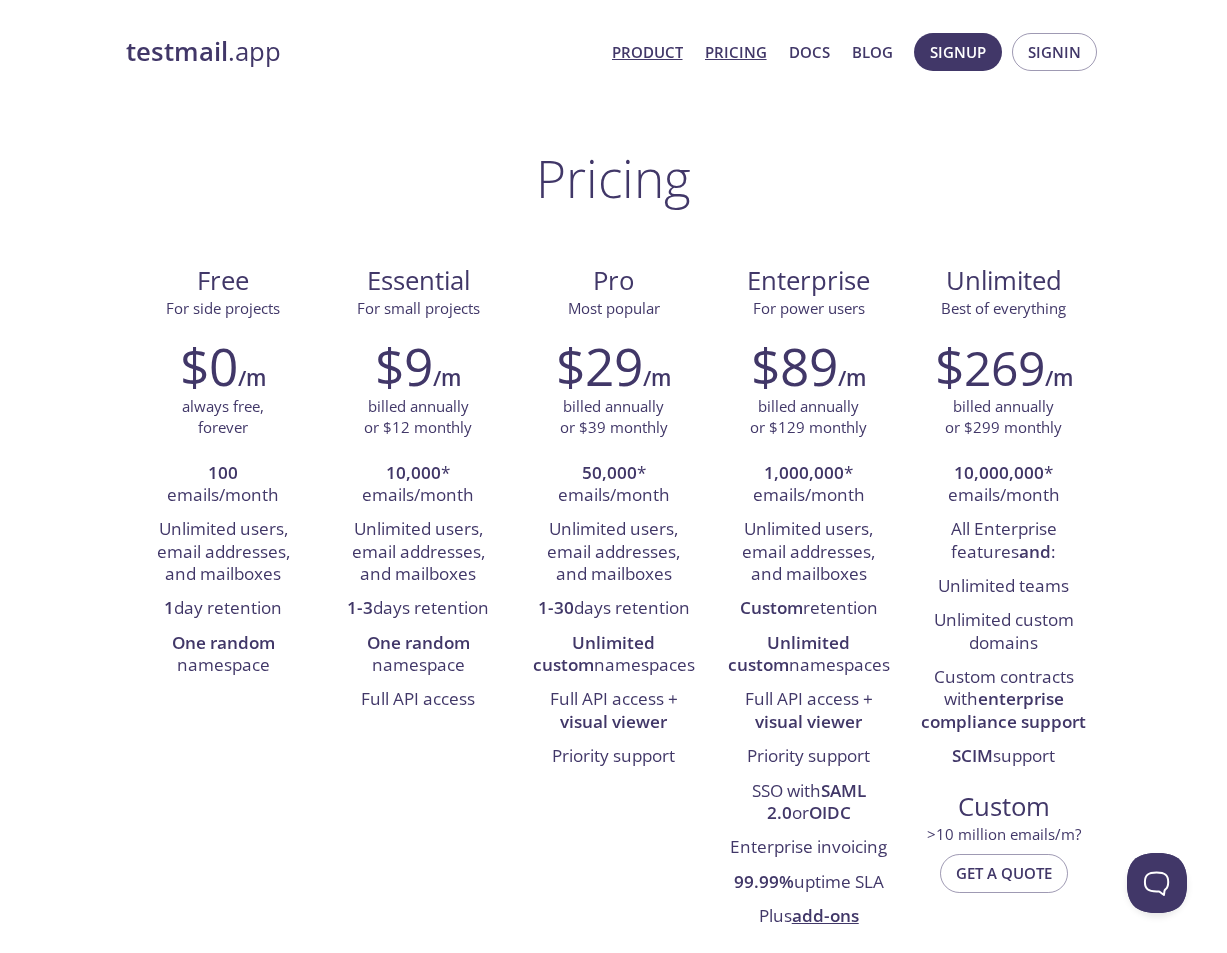 click on "Product" at bounding box center [647, 52] 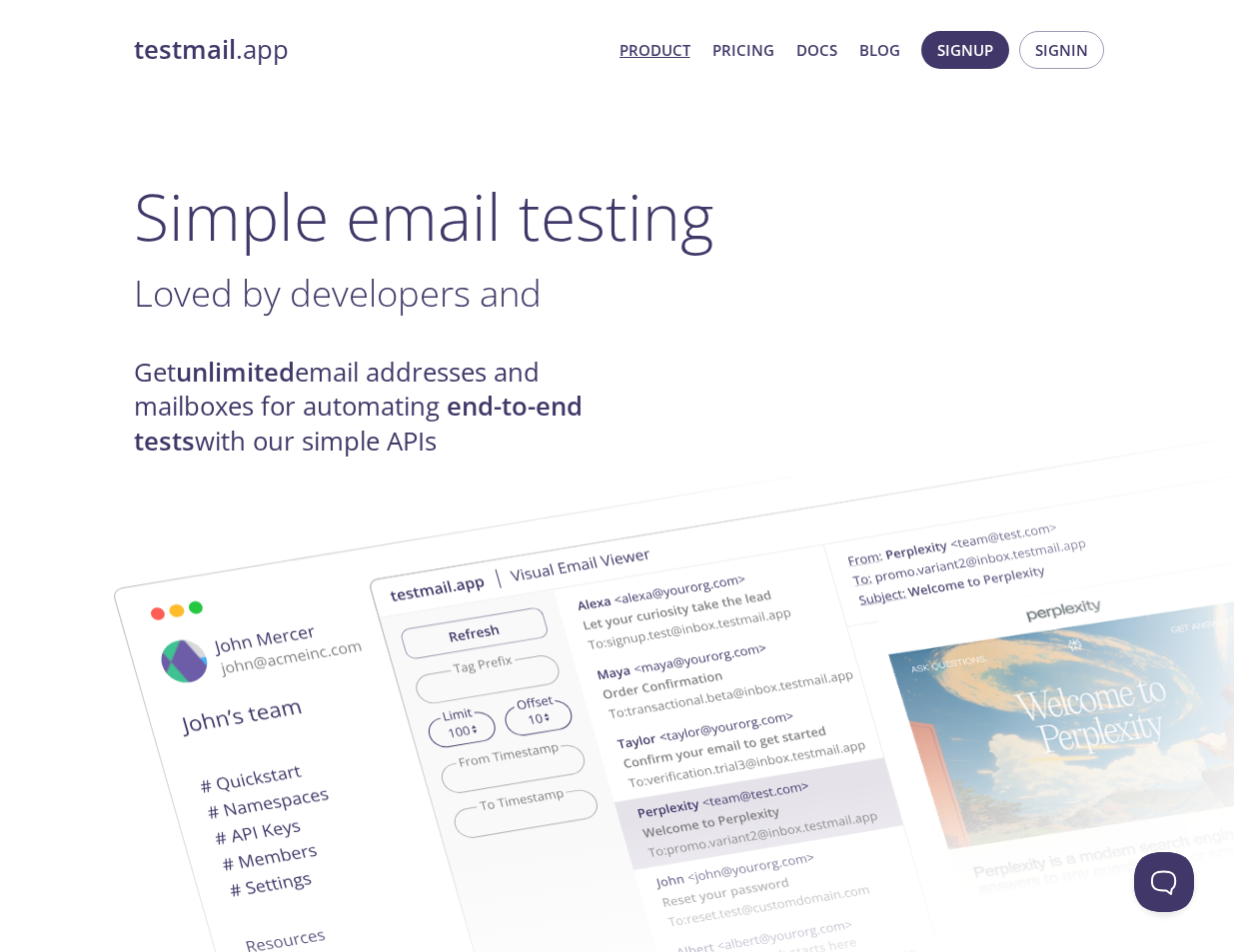 scroll, scrollTop: 0, scrollLeft: 0, axis: both 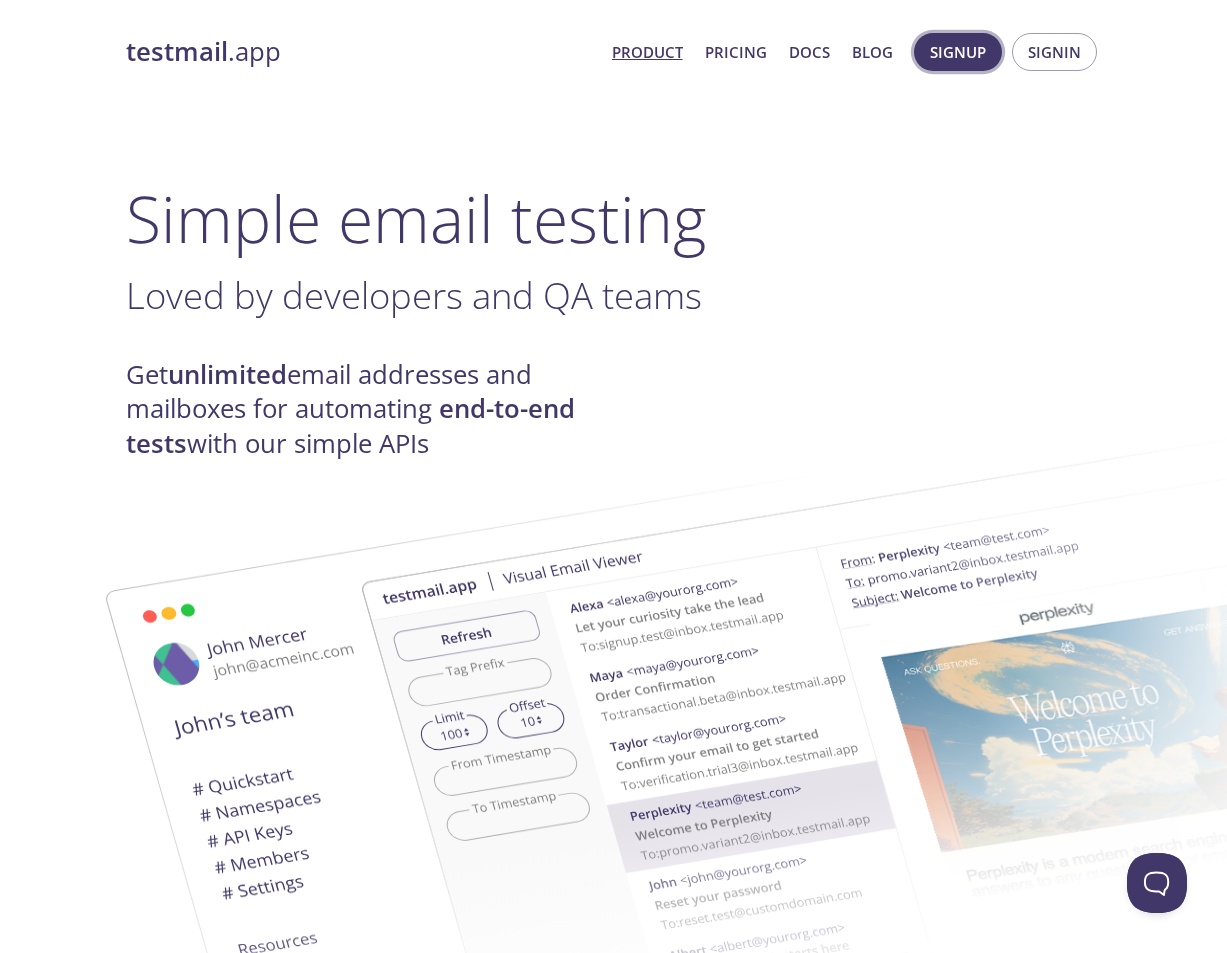 click on "Signup" at bounding box center (958, 52) 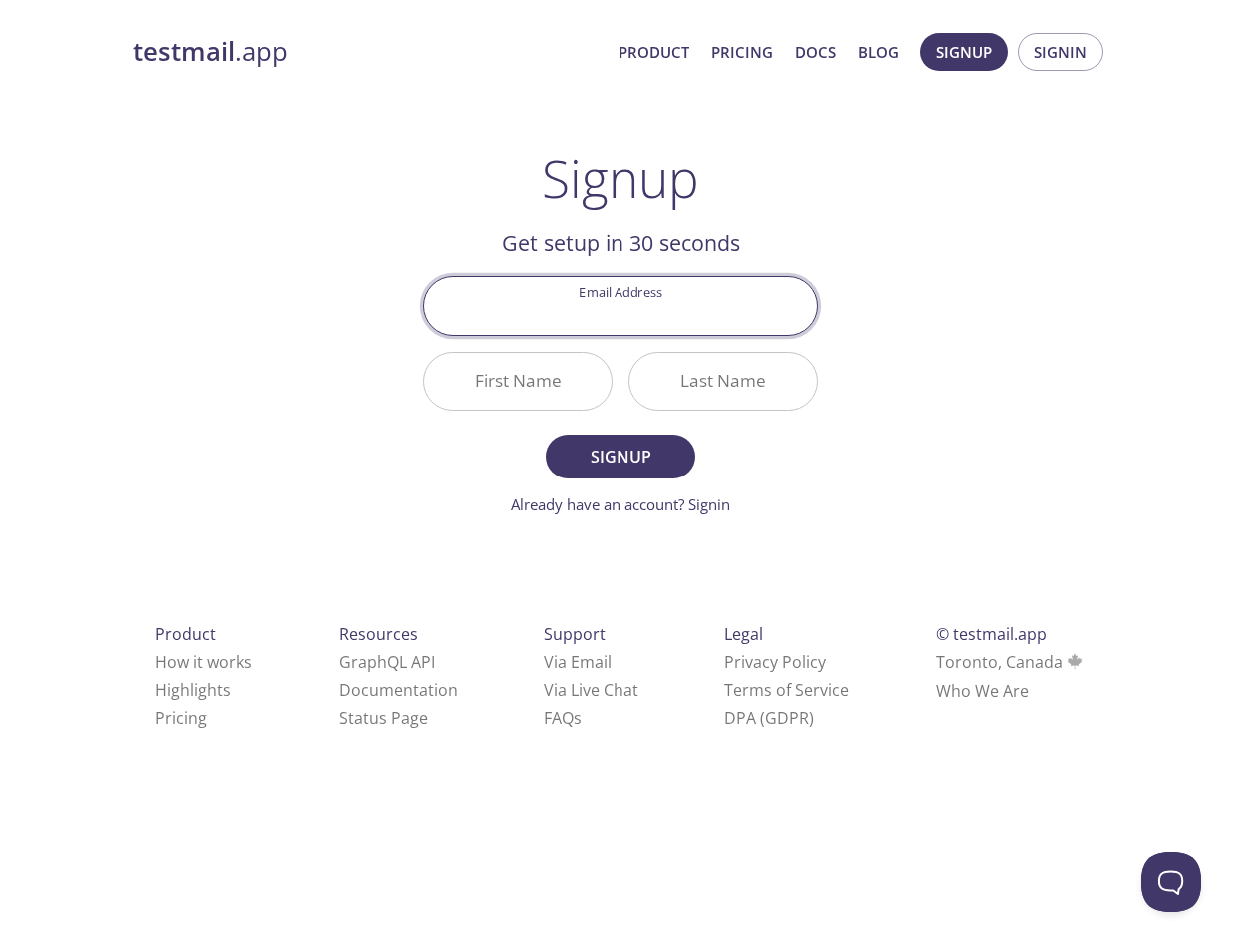 click on "Email Address" at bounding box center [620, 305] 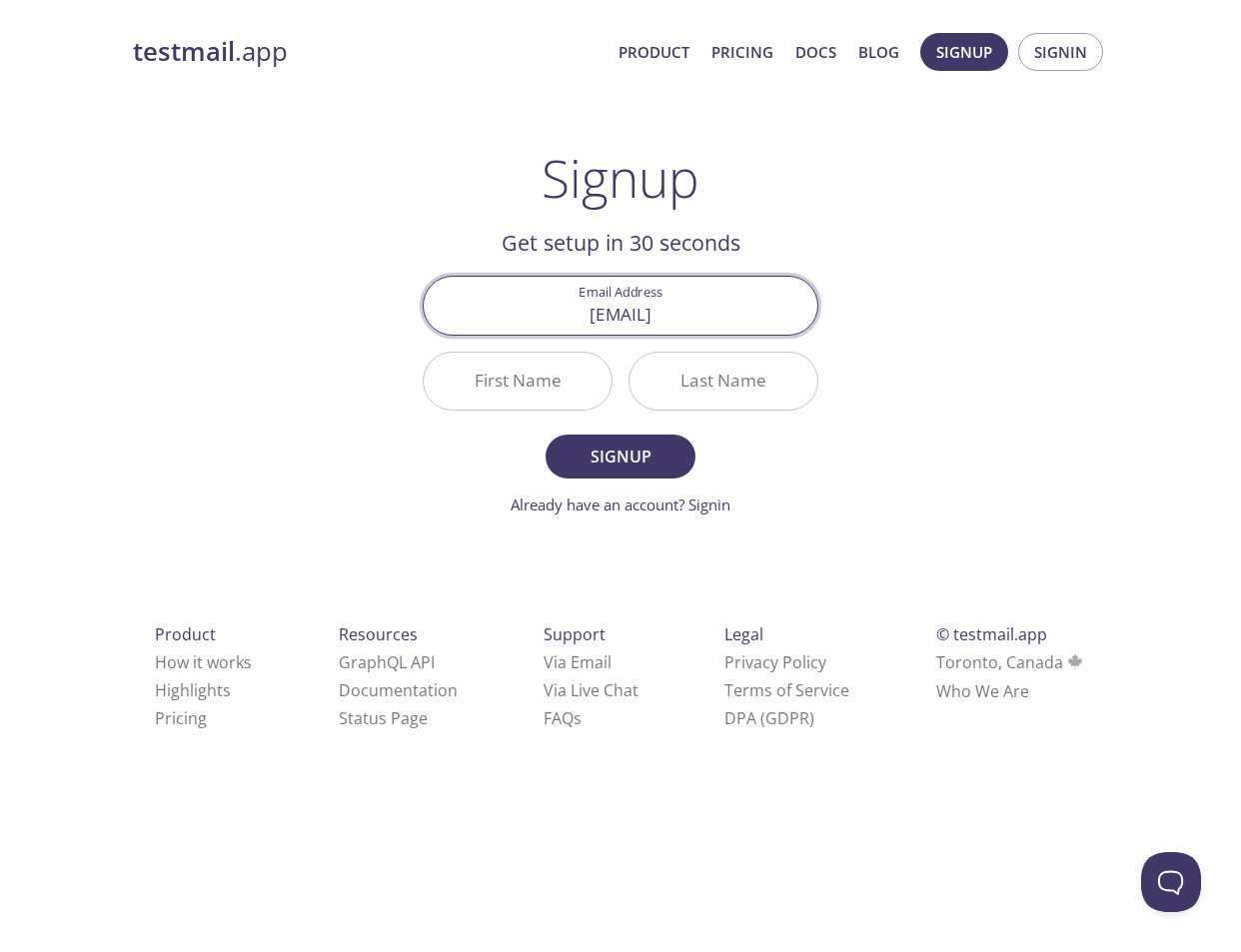 click on "First Name" at bounding box center [518, 381] 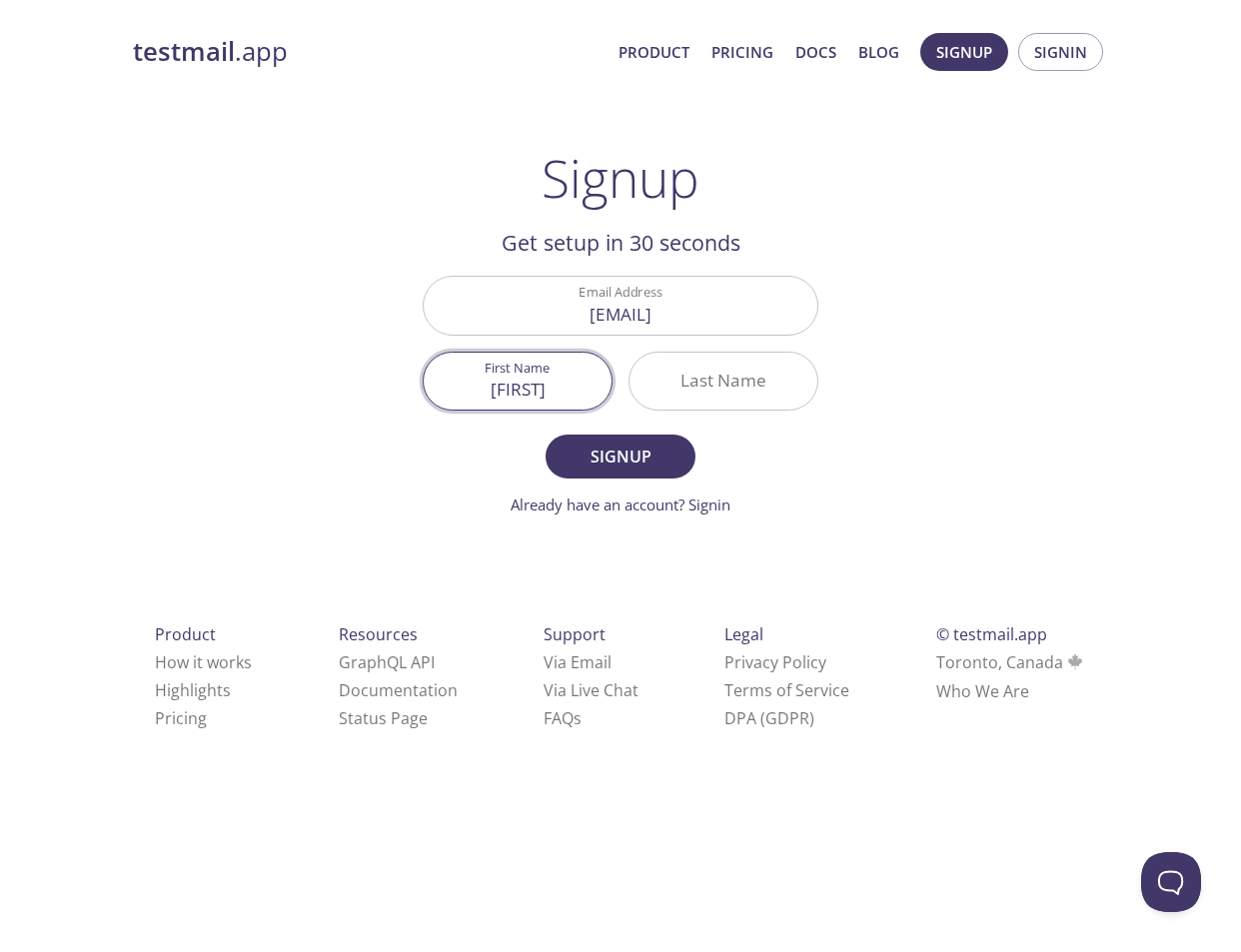 type on "[FIRST]" 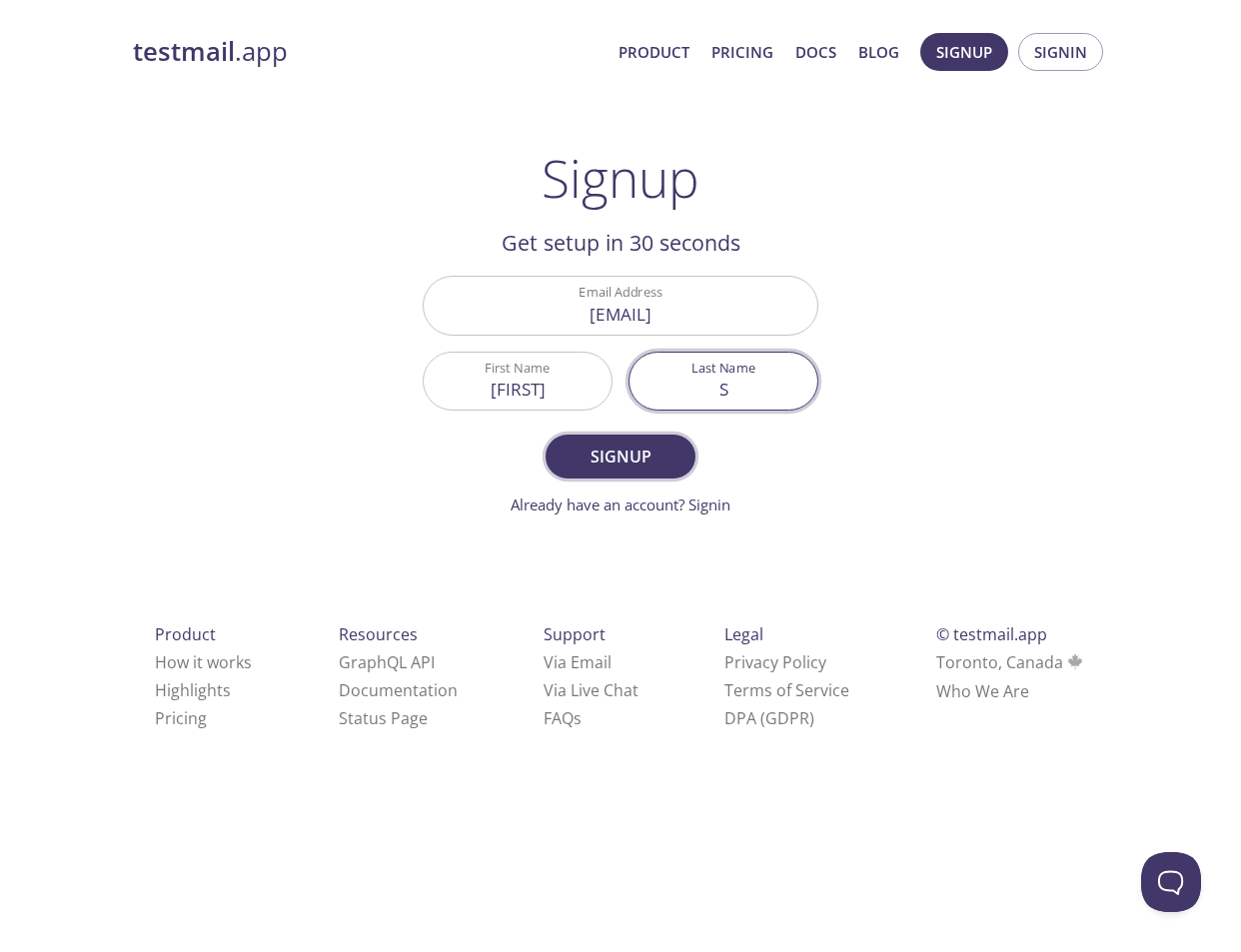 type on "S" 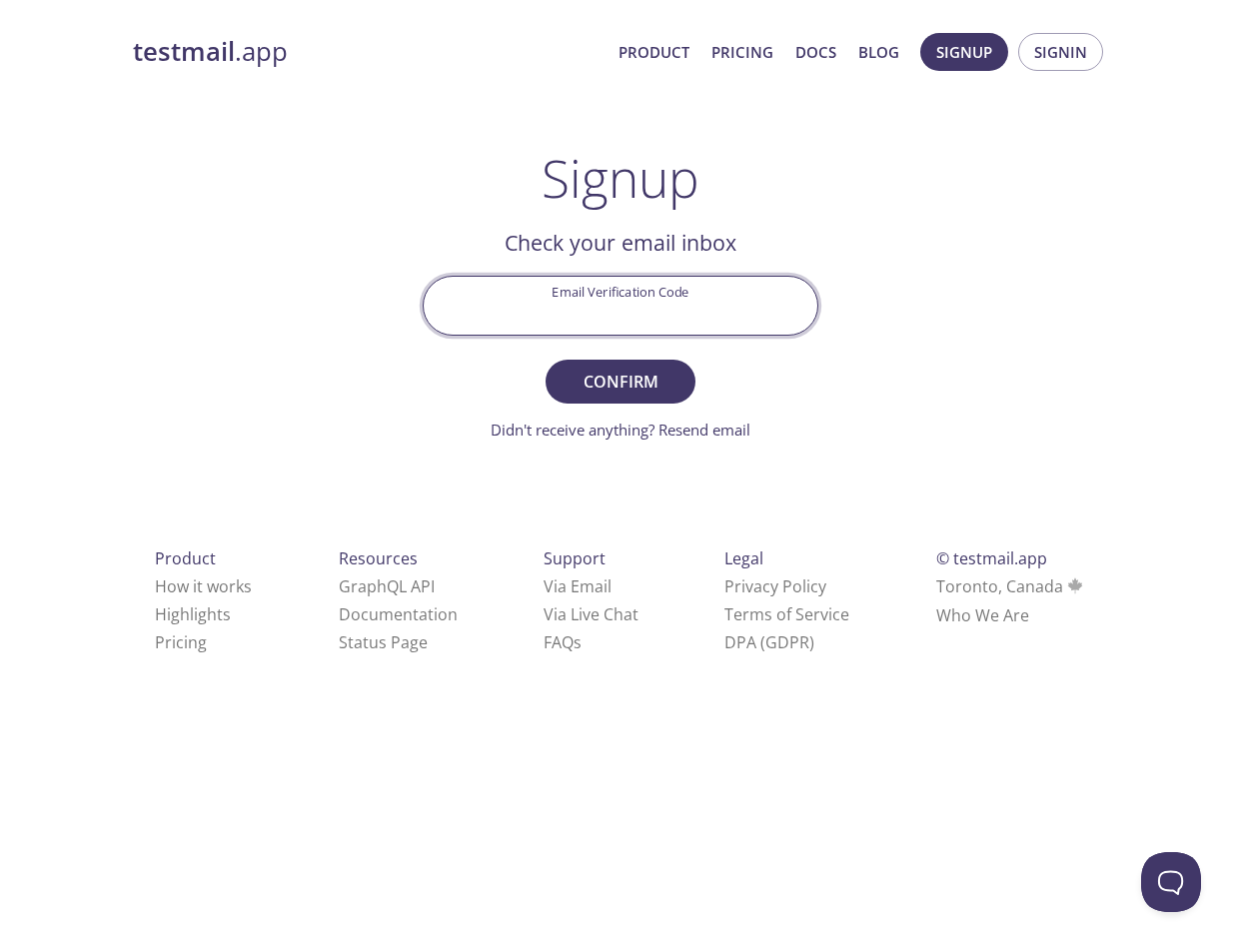 click on "Email Verification Code" at bounding box center (620, 305) 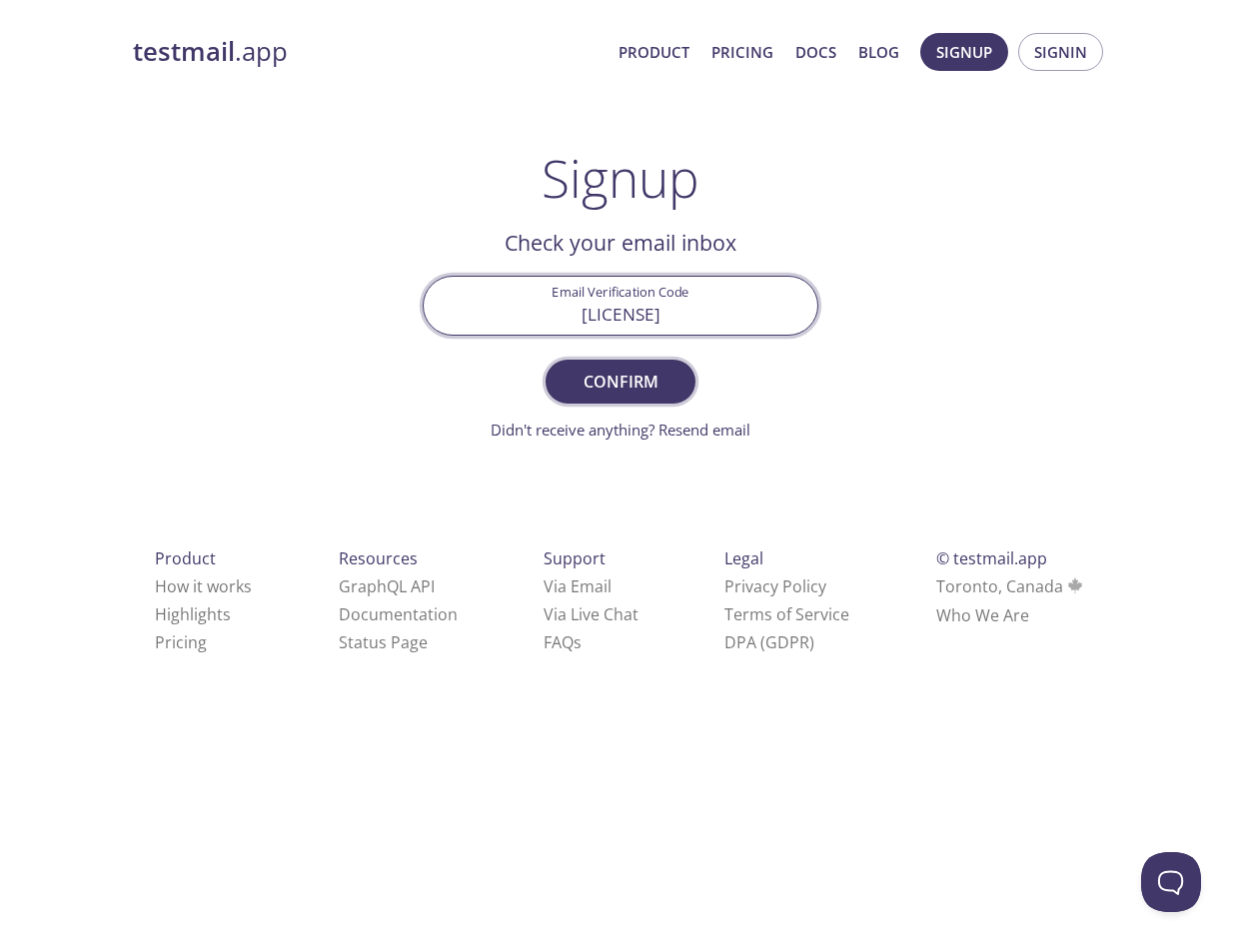 type on "[LICENSE]" 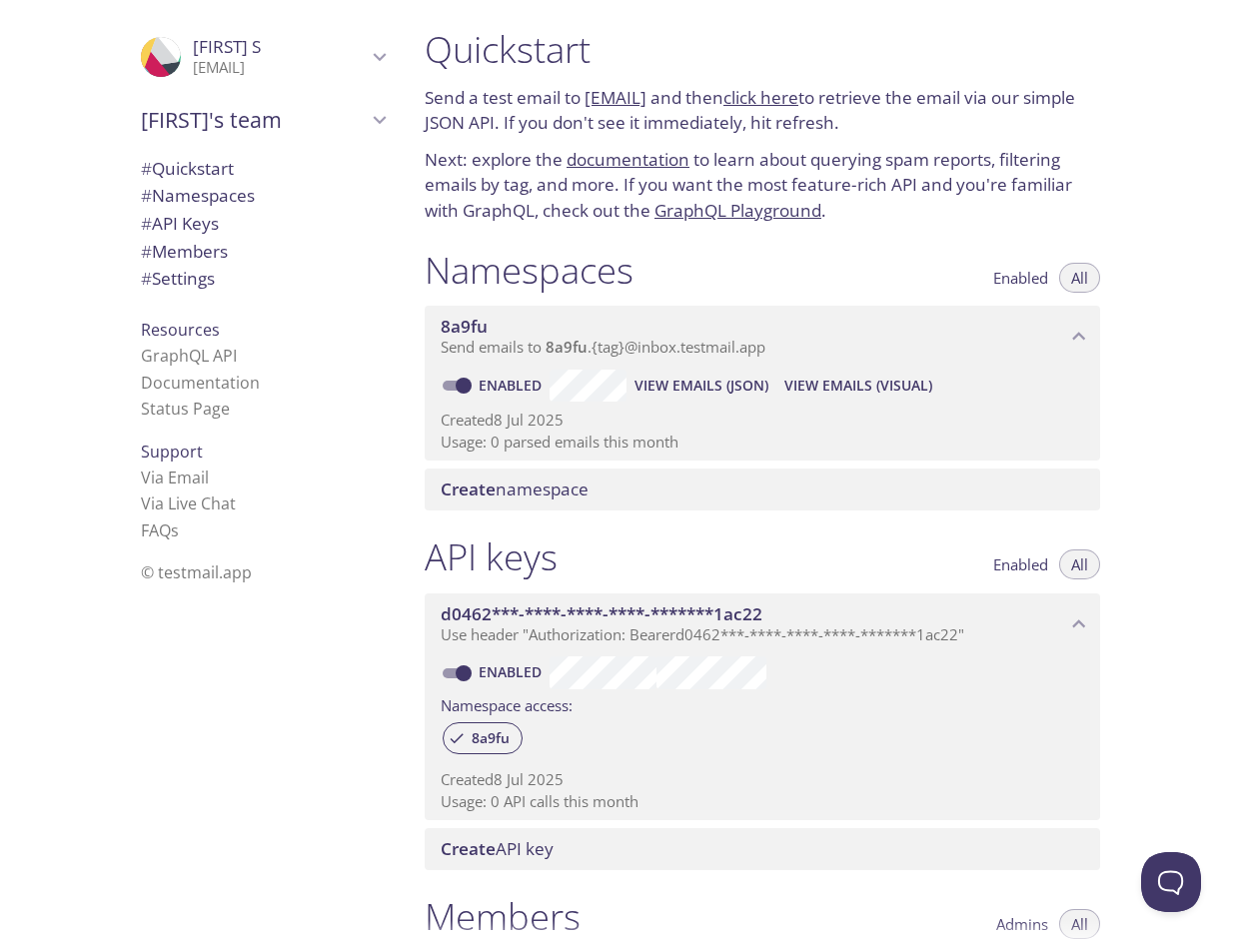 scroll, scrollTop: 8, scrollLeft: 0, axis: vertical 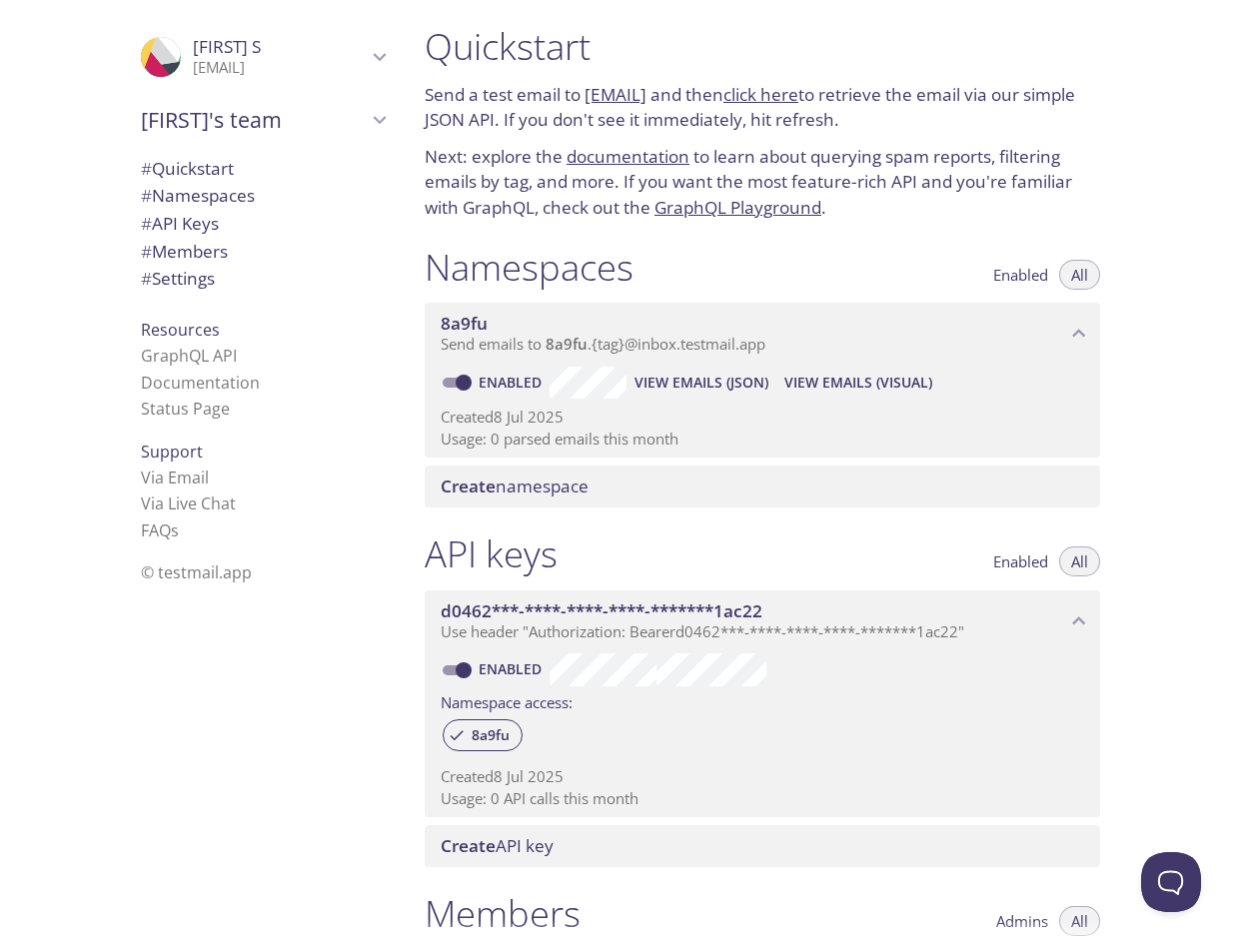 click on "[EMAIL]" at bounding box center [616, 94] 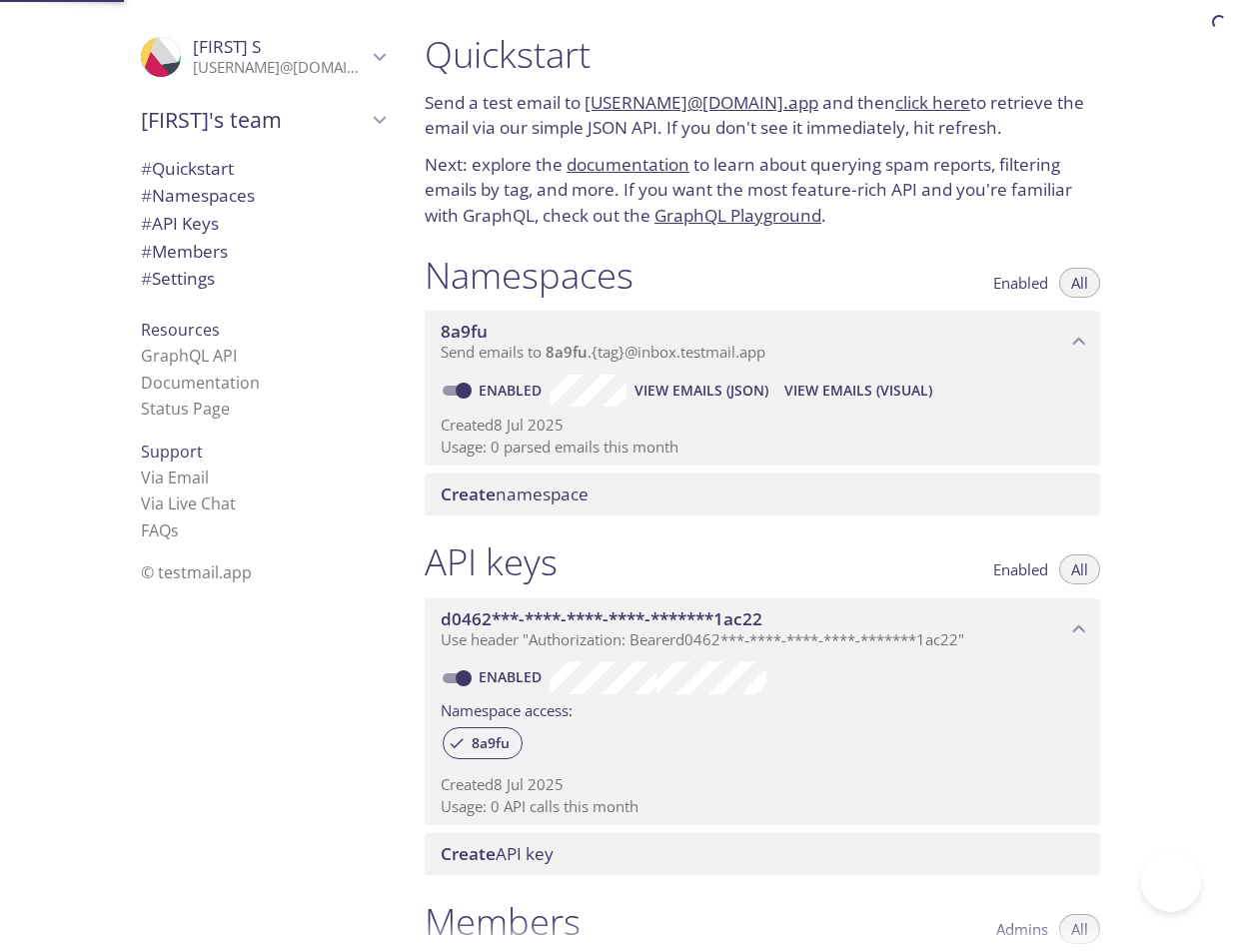 scroll, scrollTop: 0, scrollLeft: 0, axis: both 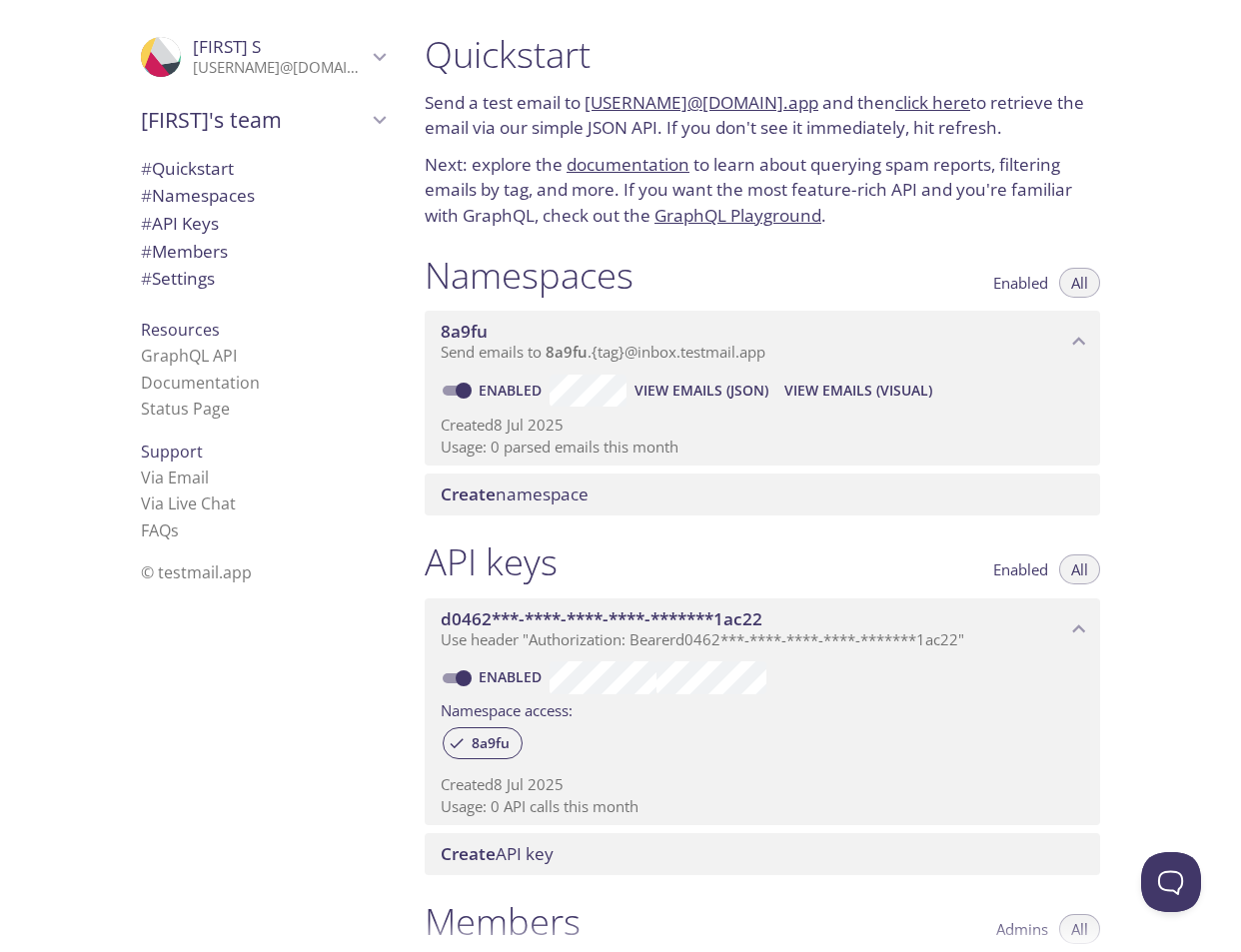 click on "[USERNAME]@[DOMAIN].app" at bounding box center [701, 102] 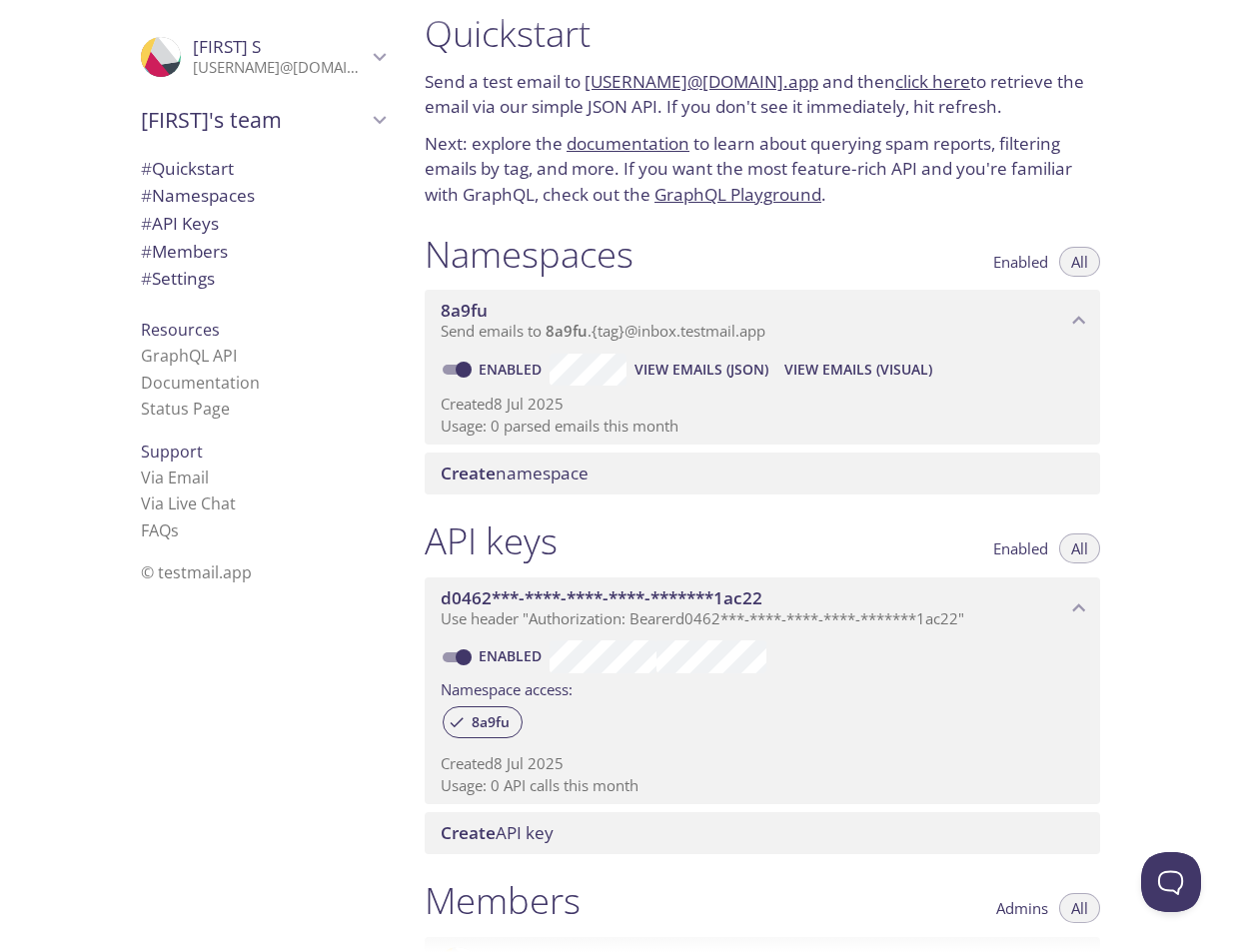 scroll, scrollTop: 0, scrollLeft: 0, axis: both 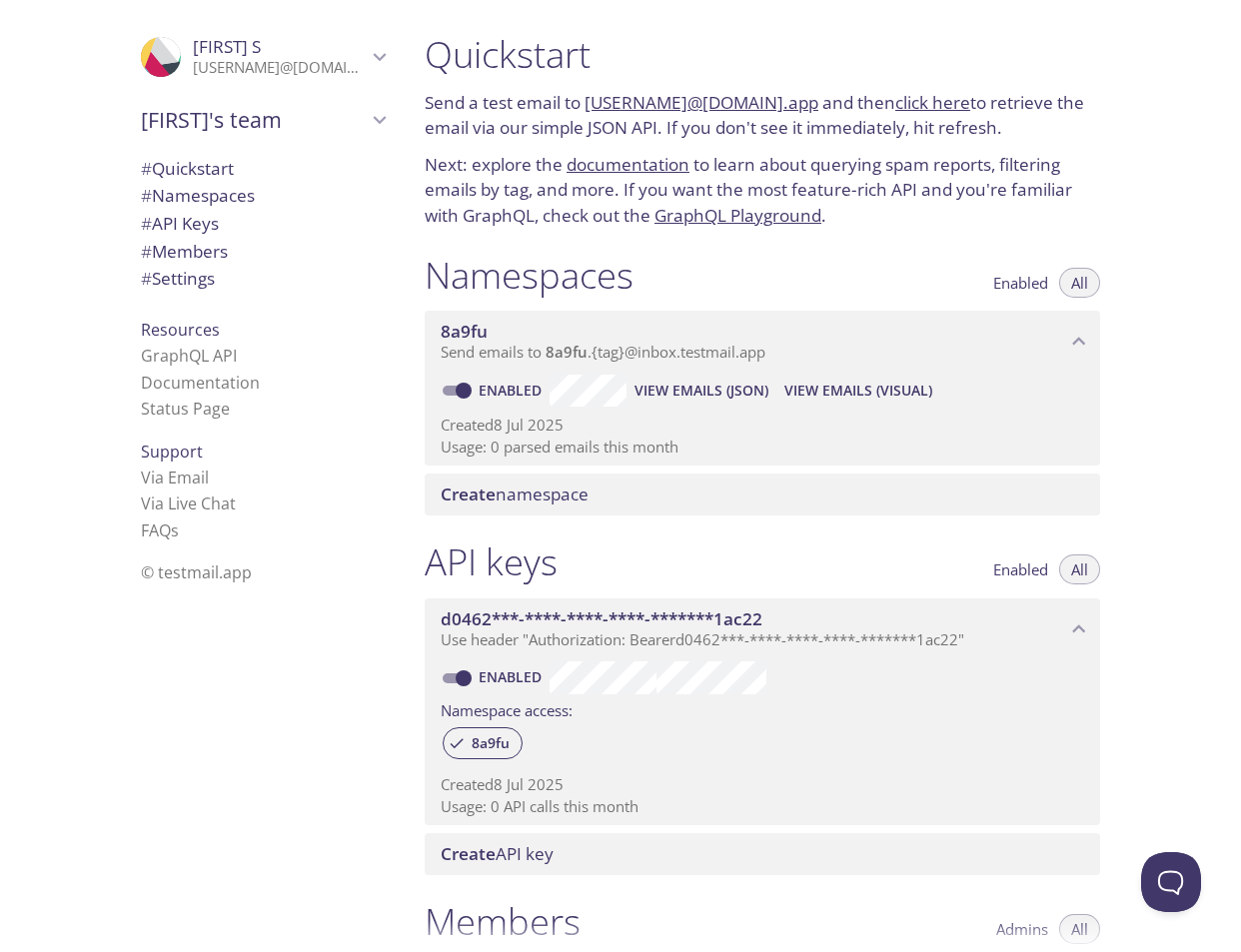 click on "Next: explore the   documentation   to learn about querying spam reports, filtering emails by tag, and more. If you want the most feature-rich API and you're familiar with GraphQL, check out the   GraphQL Playground ." at bounding box center [762, 190] 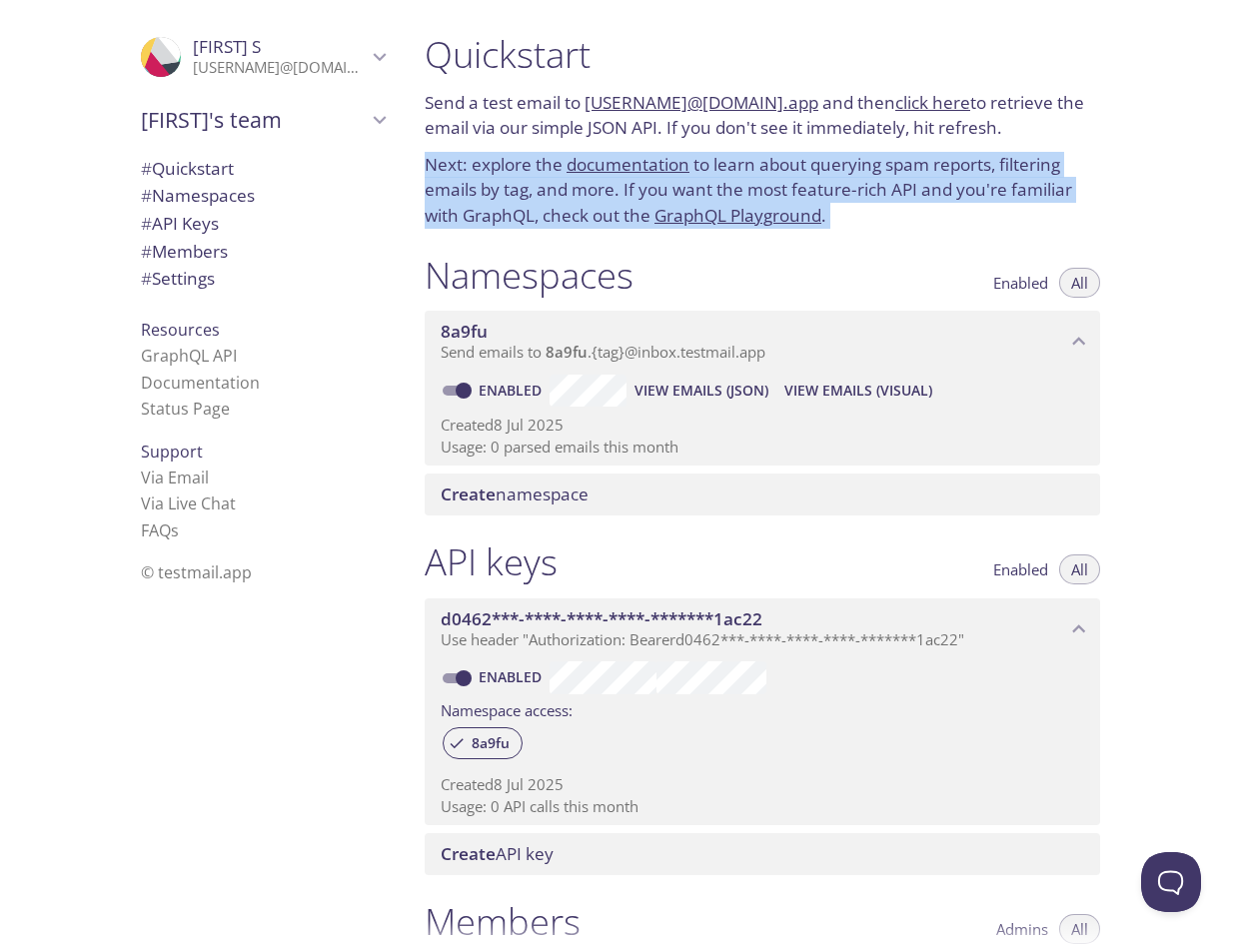 click on "Next: explore the   documentation   to learn about querying spam reports, filtering emails by tag, and more. If you want the most feature-rich API and you're familiar with GraphQL, check out the   GraphQL Playground ." at bounding box center (762, 190) 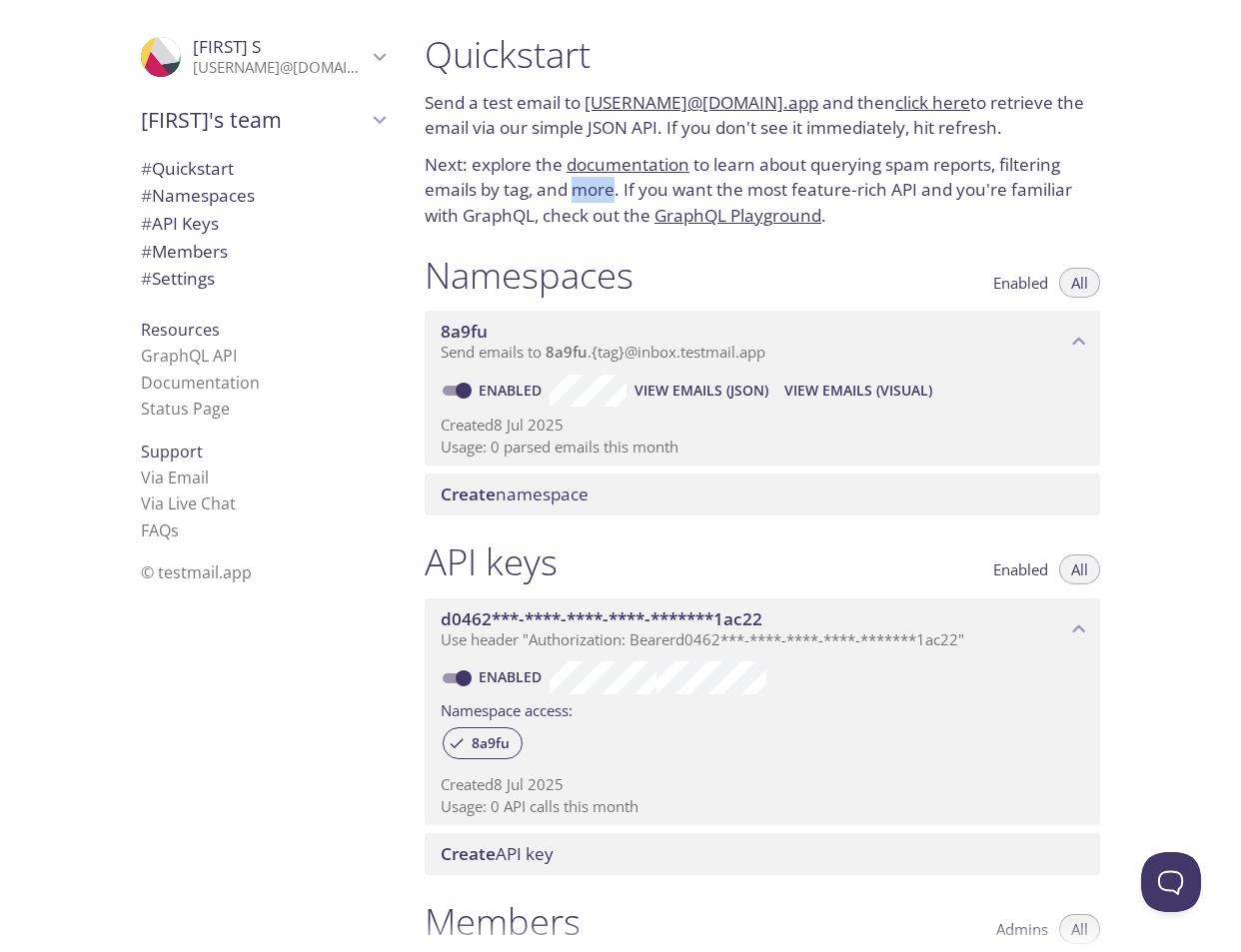 click on "Next: explore the   documentation   to learn about querying spam reports, filtering emails by tag, and more. If you want the most feature-rich API and you're familiar with GraphQL, check out the   GraphQL Playground ." at bounding box center (762, 190) 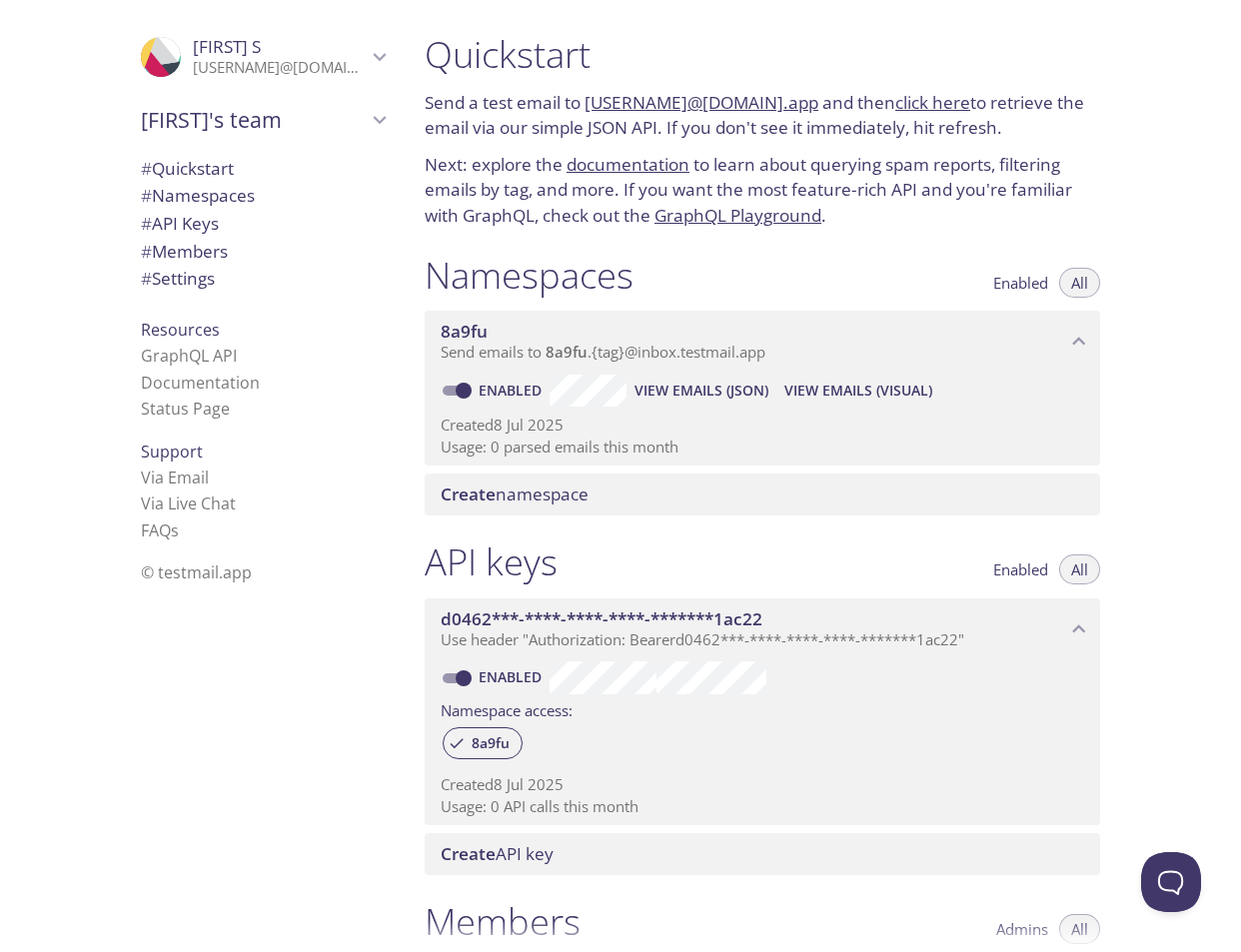 click on "documentation" at bounding box center (627, 164) 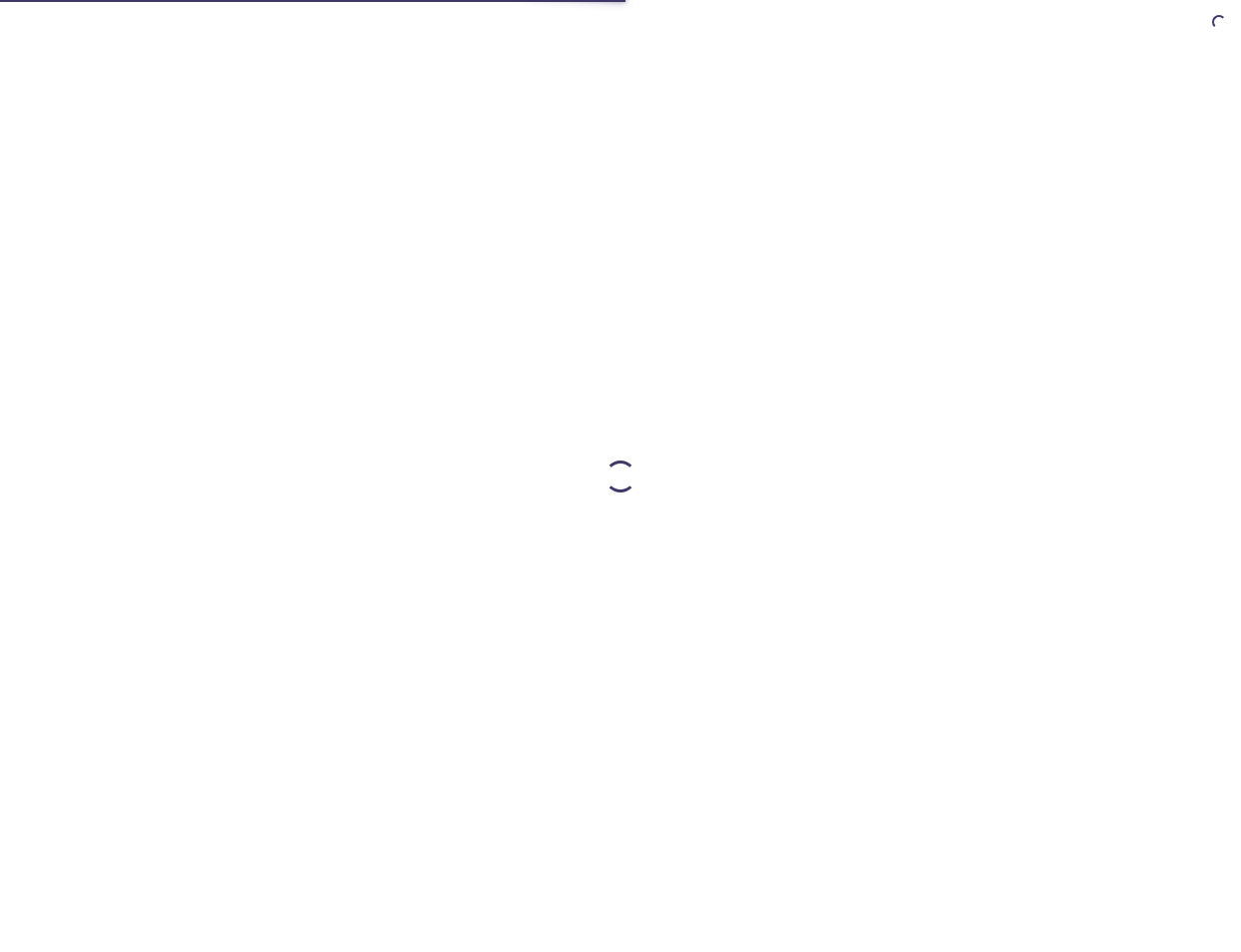 scroll, scrollTop: 0, scrollLeft: 0, axis: both 